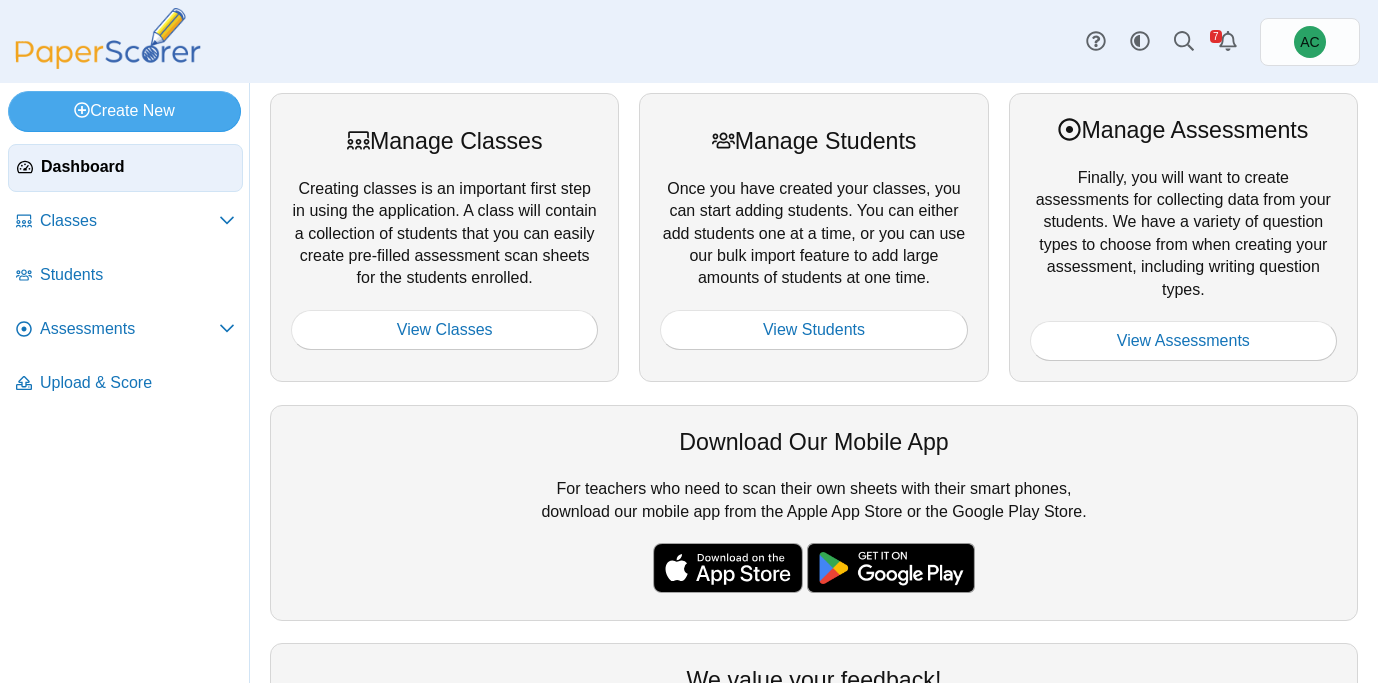 scroll, scrollTop: 0, scrollLeft: 0, axis: both 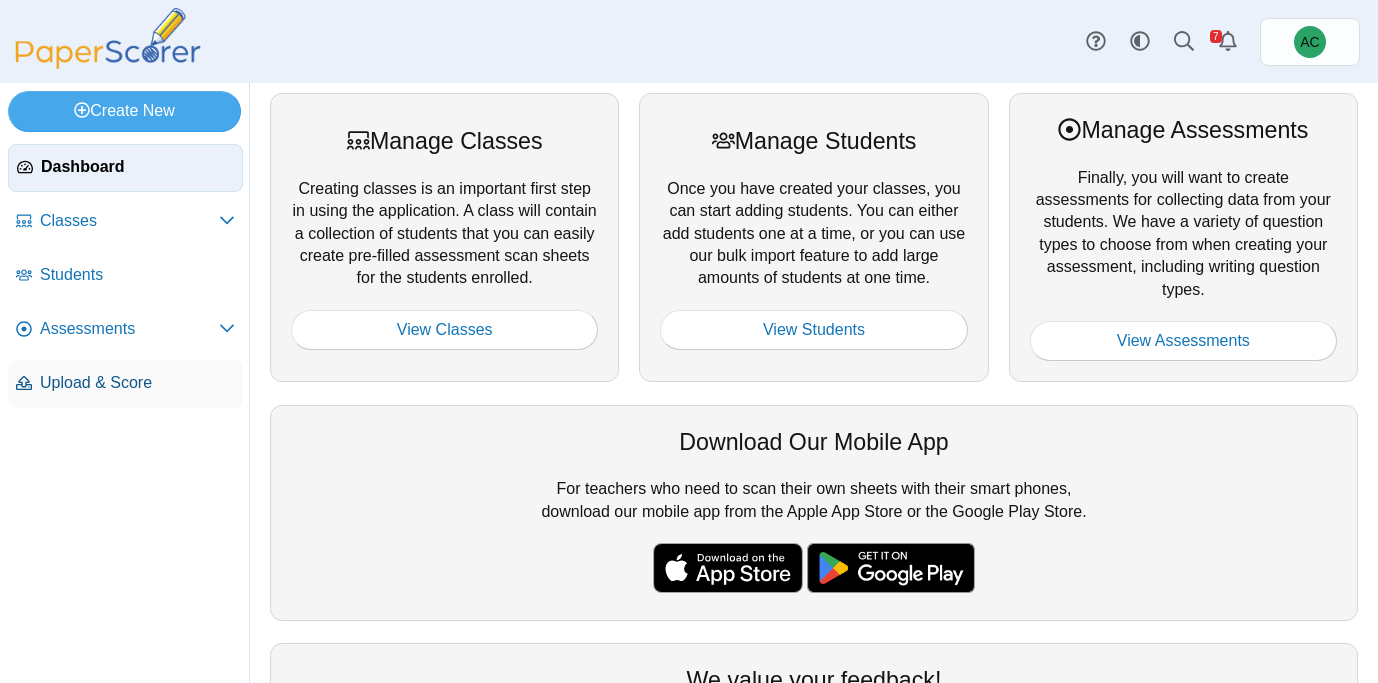 click 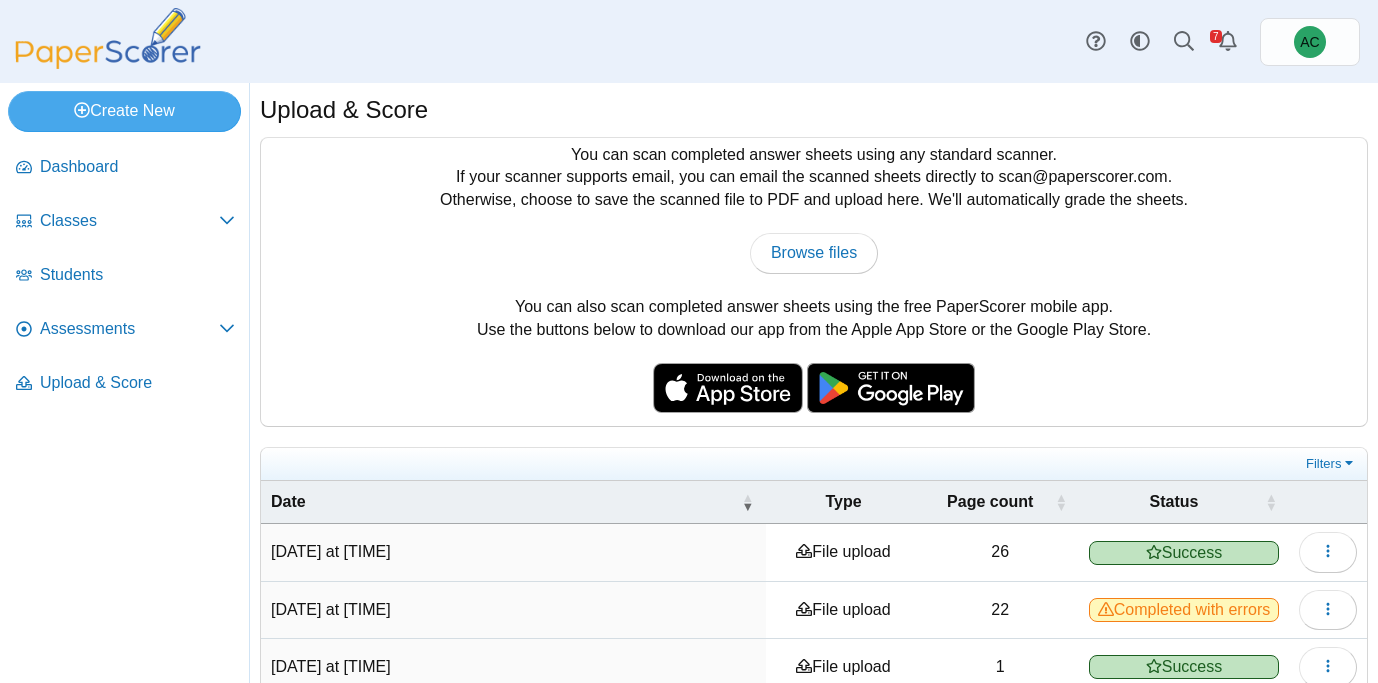 scroll, scrollTop: 0, scrollLeft: 0, axis: both 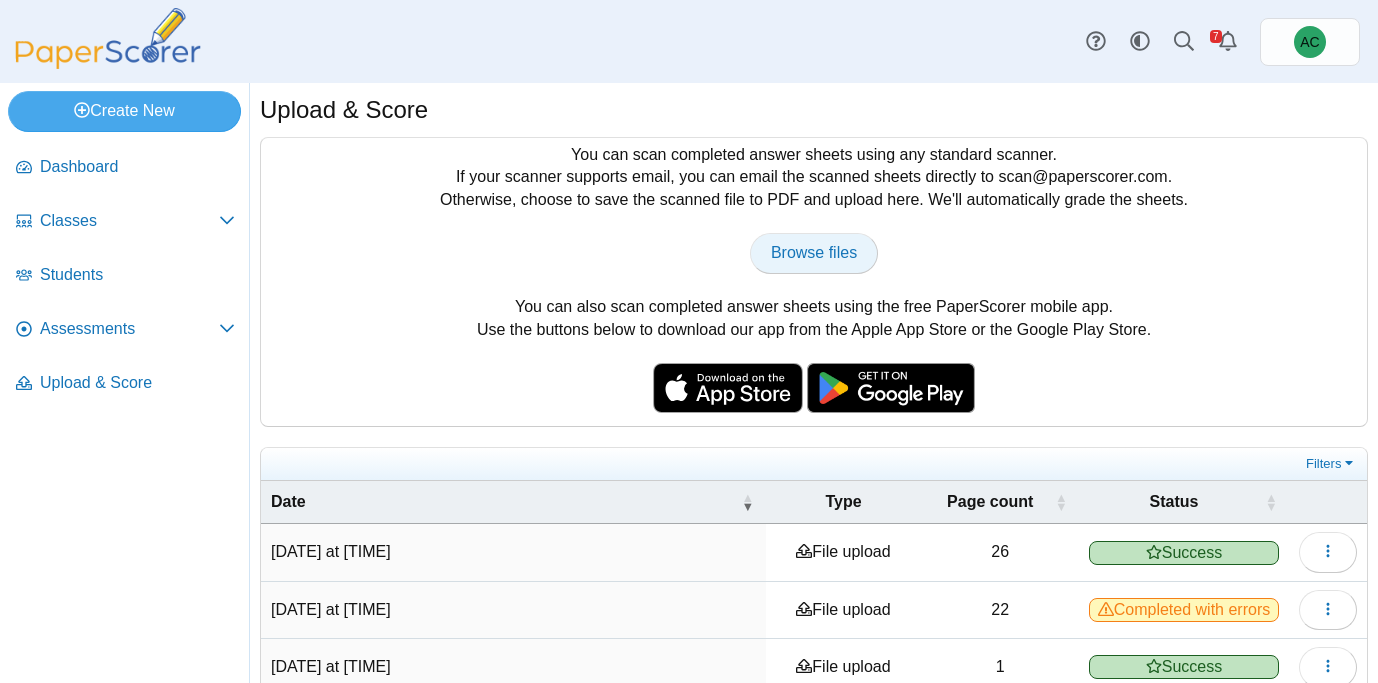 click on "Browse files" at bounding box center [814, 252] 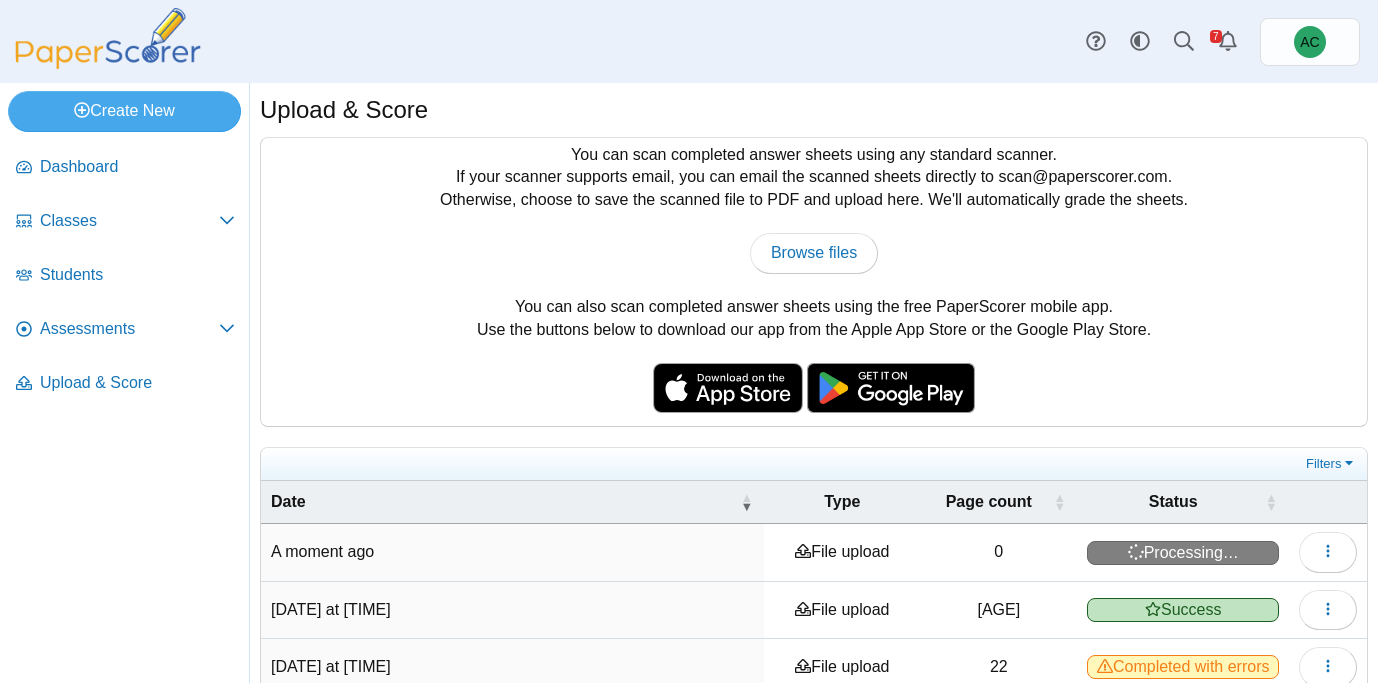 scroll, scrollTop: 0, scrollLeft: 0, axis: both 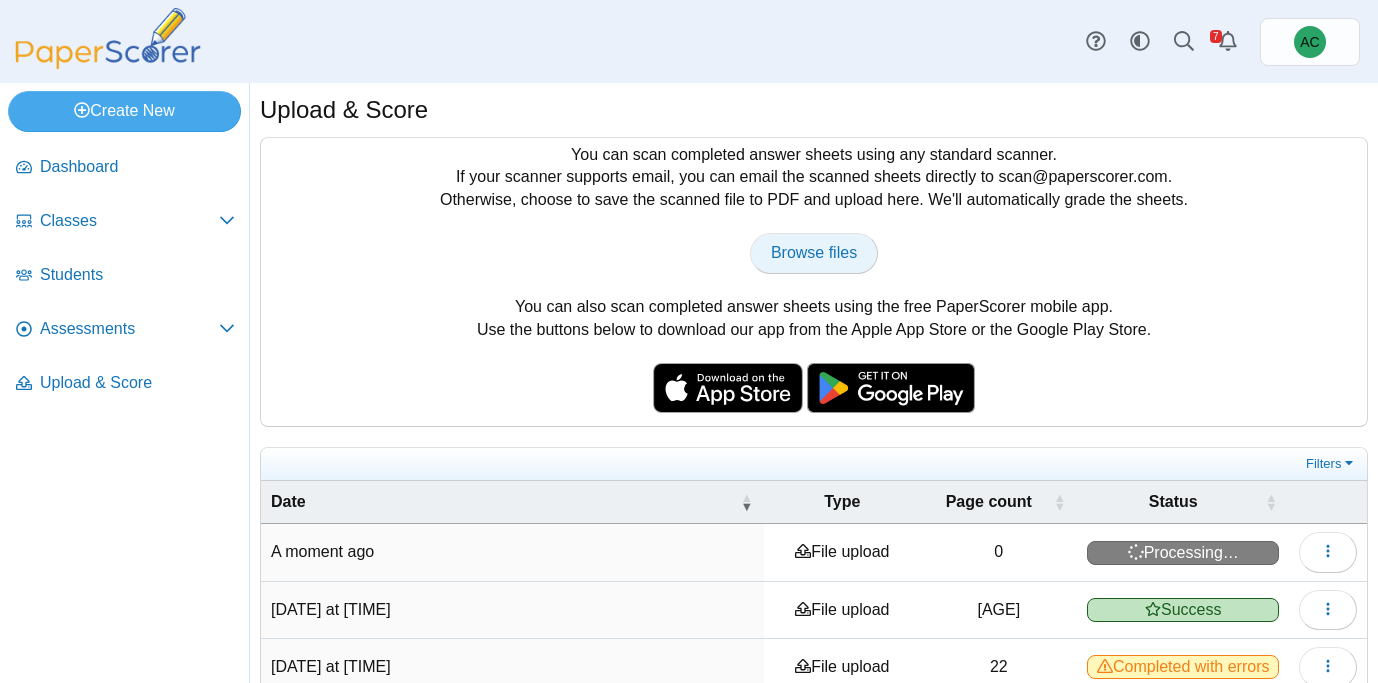click on "Browse files" at bounding box center [814, 252] 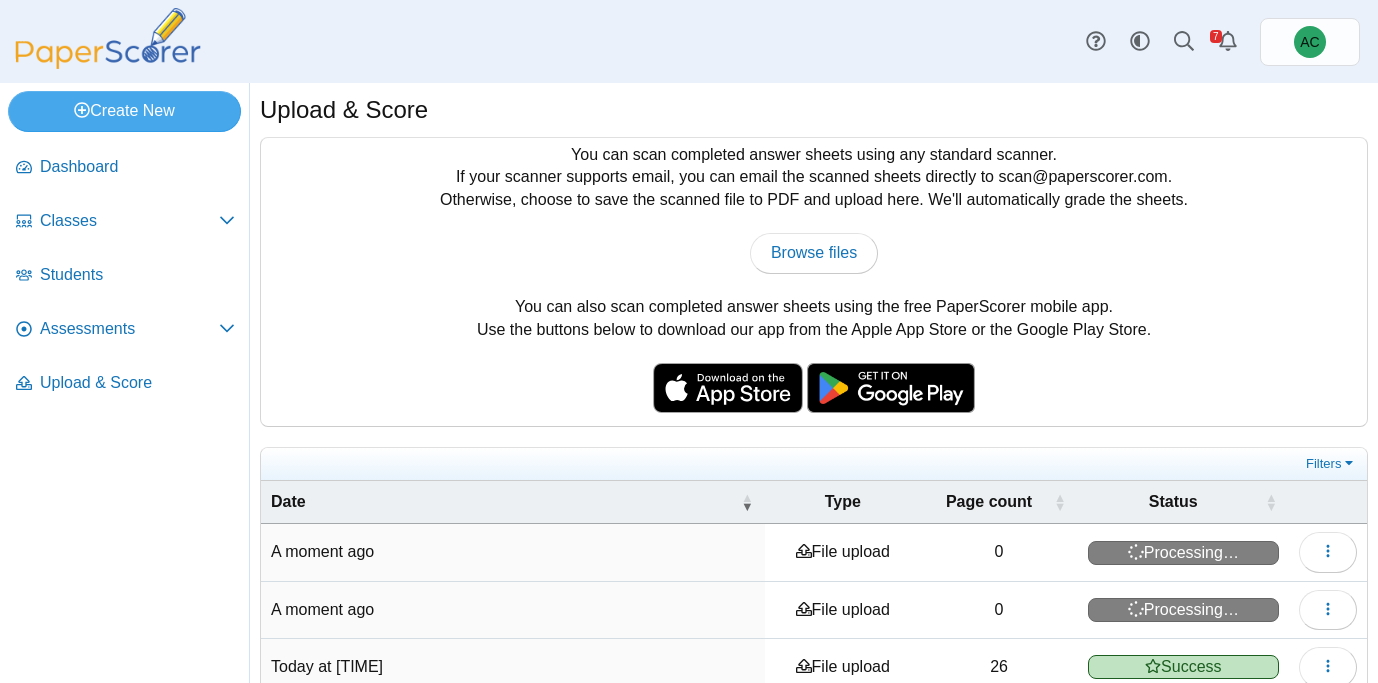 scroll, scrollTop: 0, scrollLeft: 0, axis: both 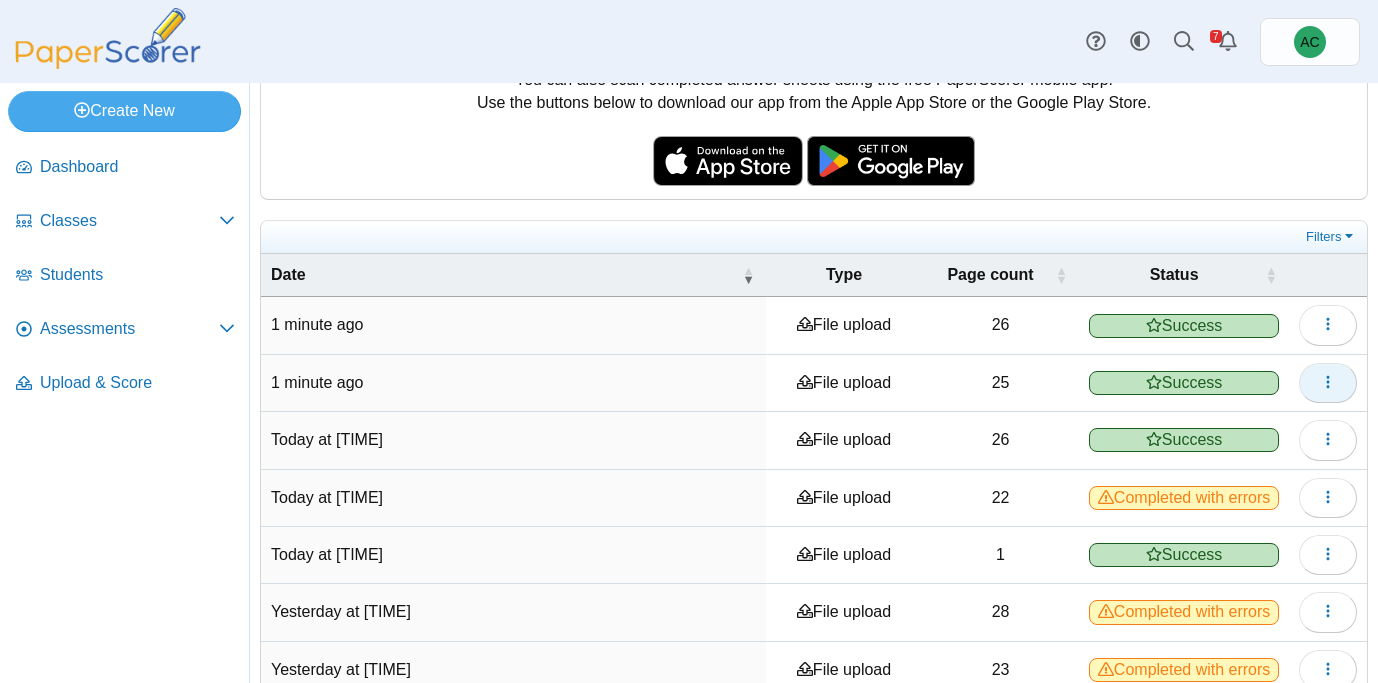click at bounding box center (1328, 383) 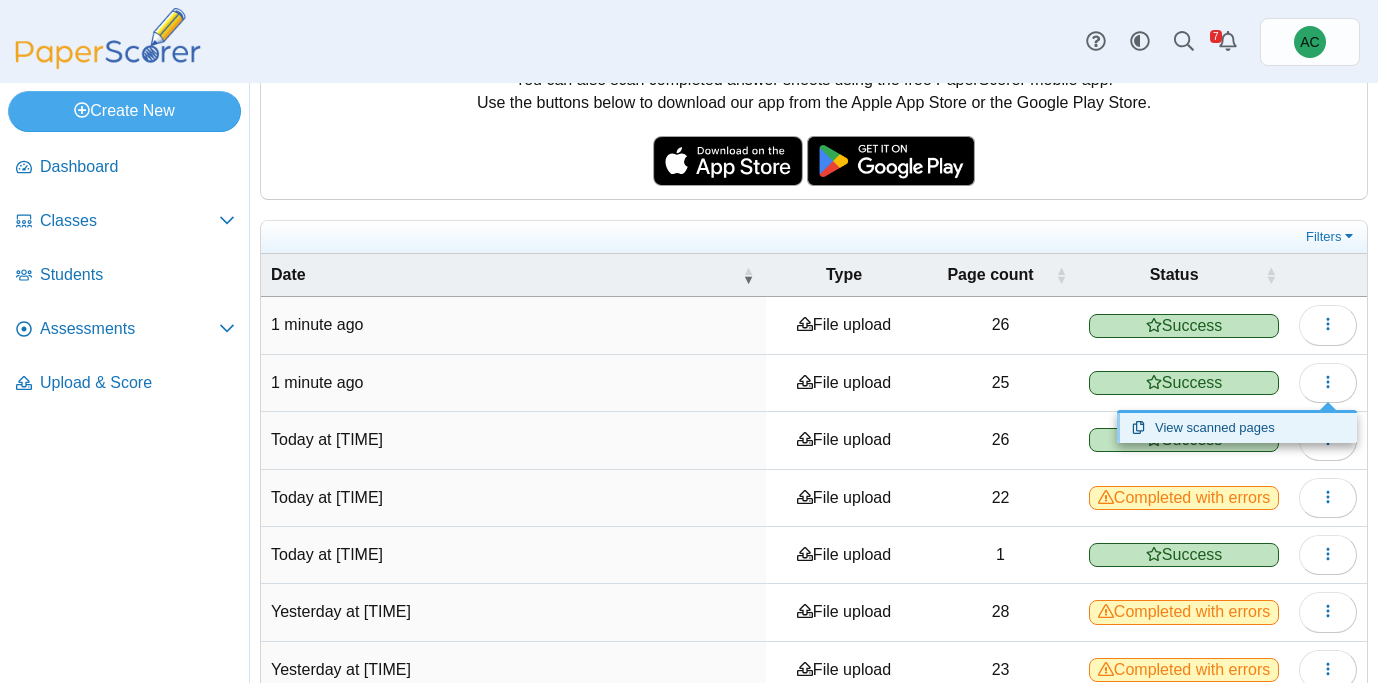 click on "View scanned pages" at bounding box center (1237, 428) 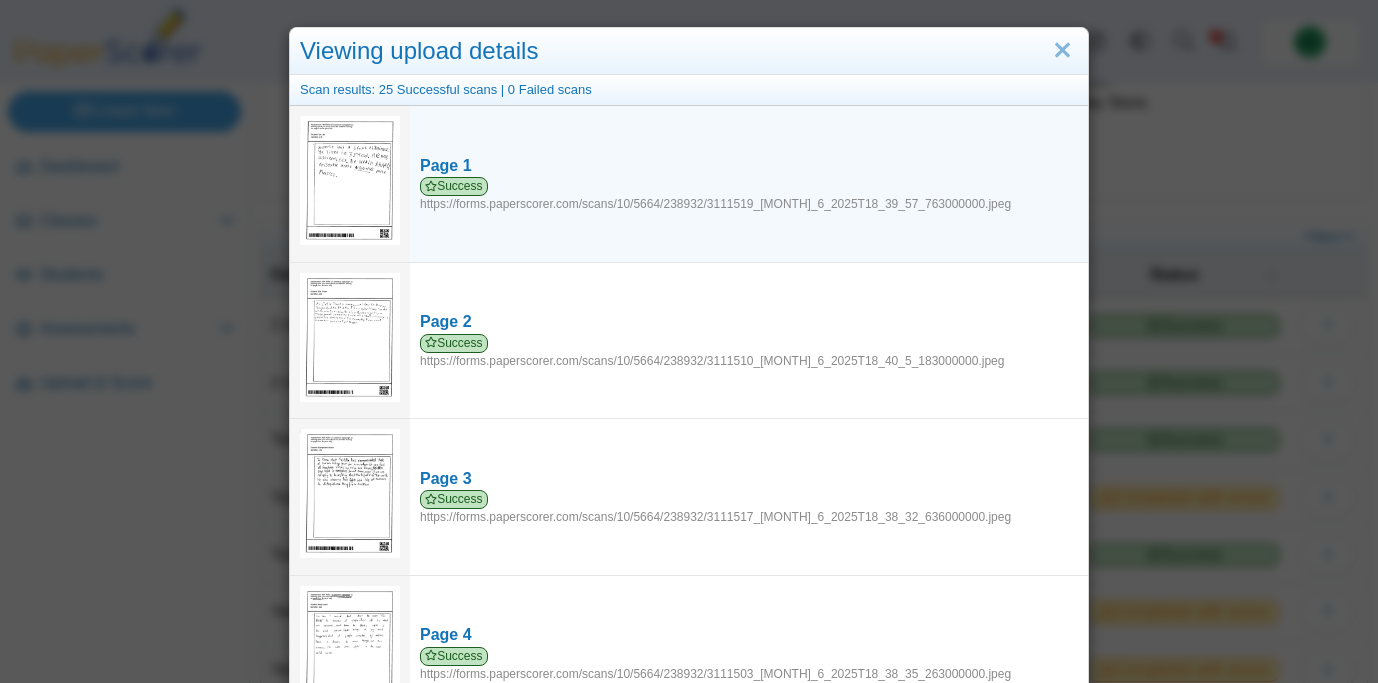 click at bounding box center (350, 180) 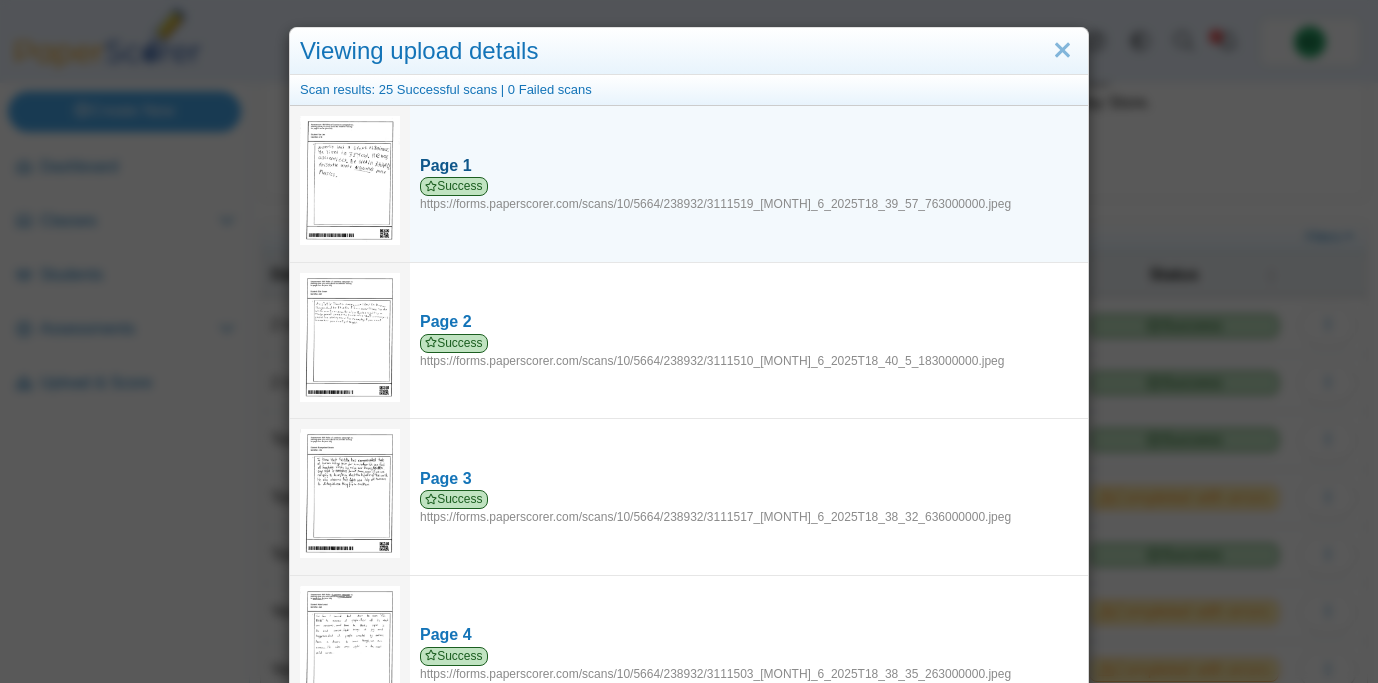 click on "Page 1" at bounding box center [749, 166] 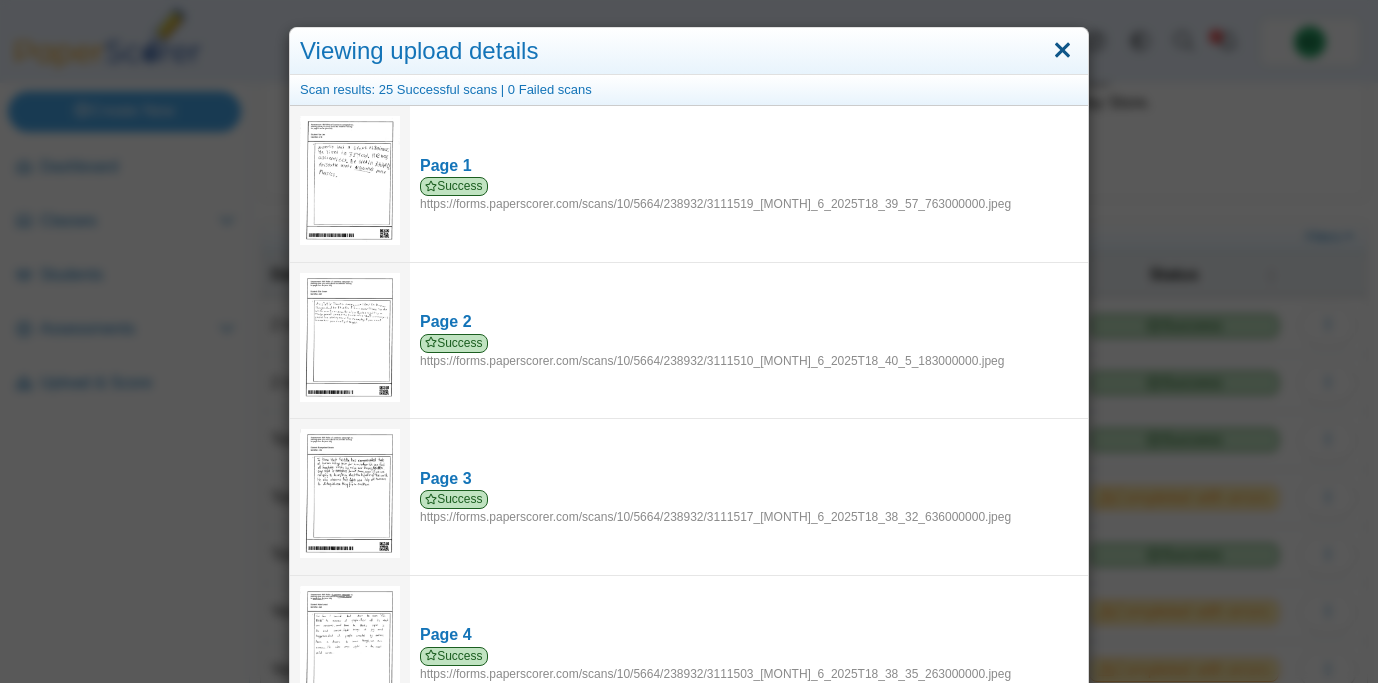 click at bounding box center [1062, 51] 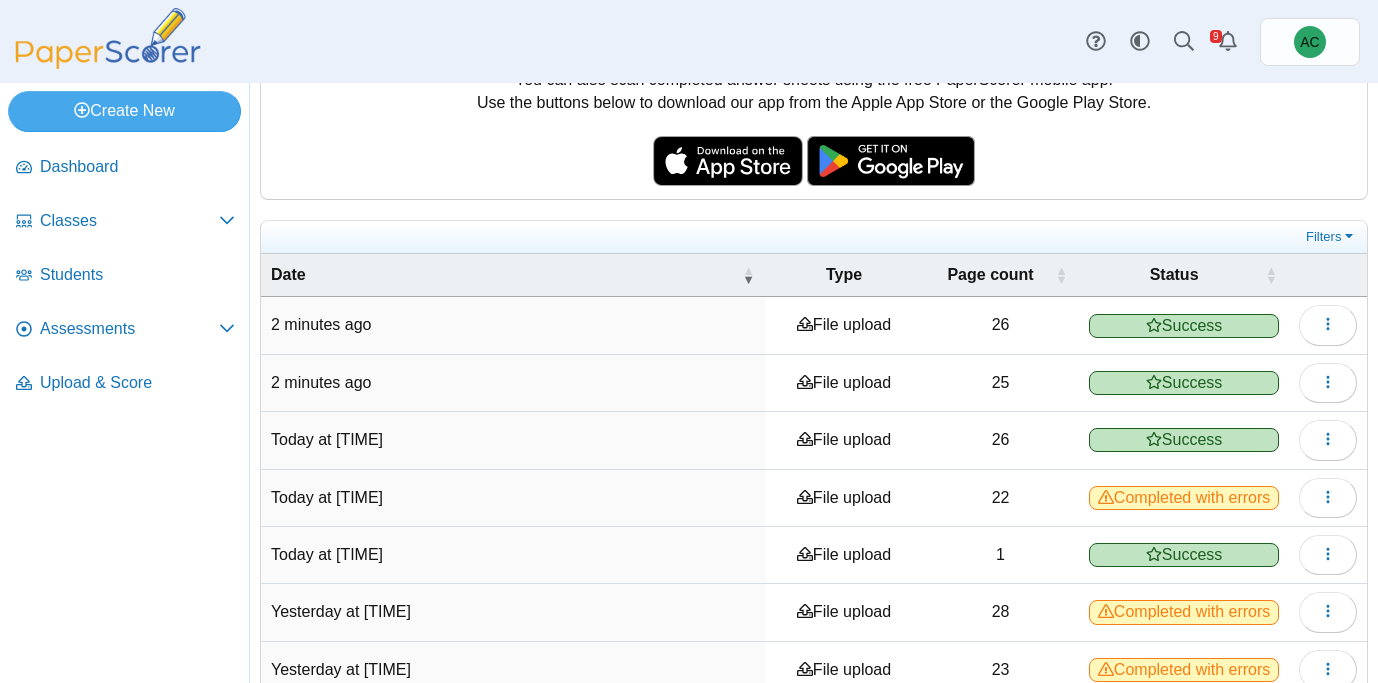scroll, scrollTop: 0, scrollLeft: 0, axis: both 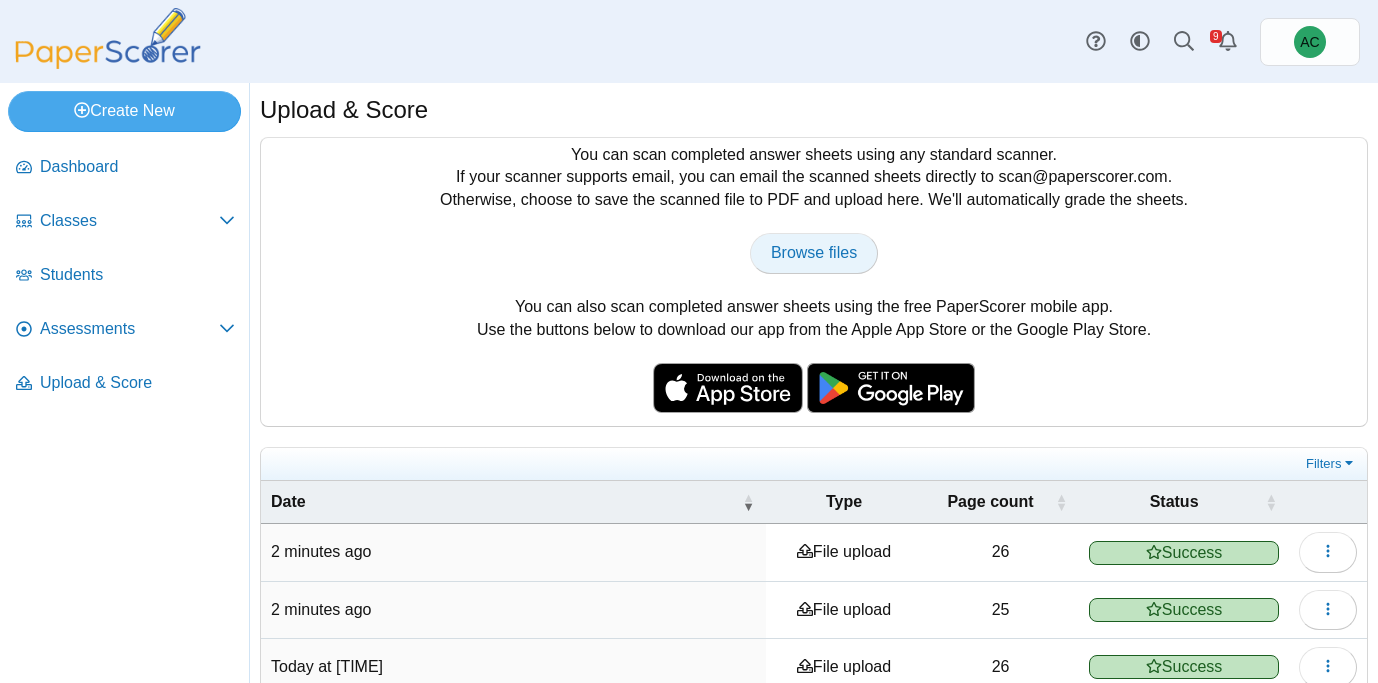 click on "Browse files" at bounding box center (814, 253) 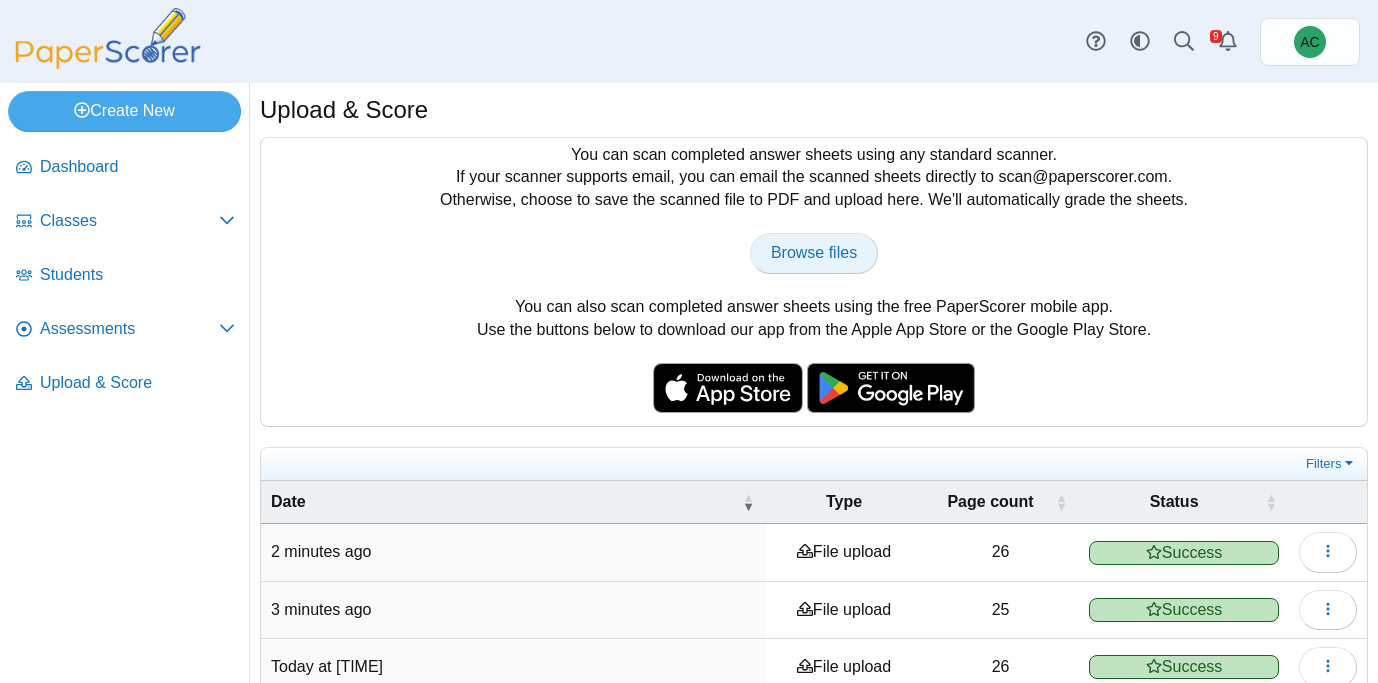type on "**********" 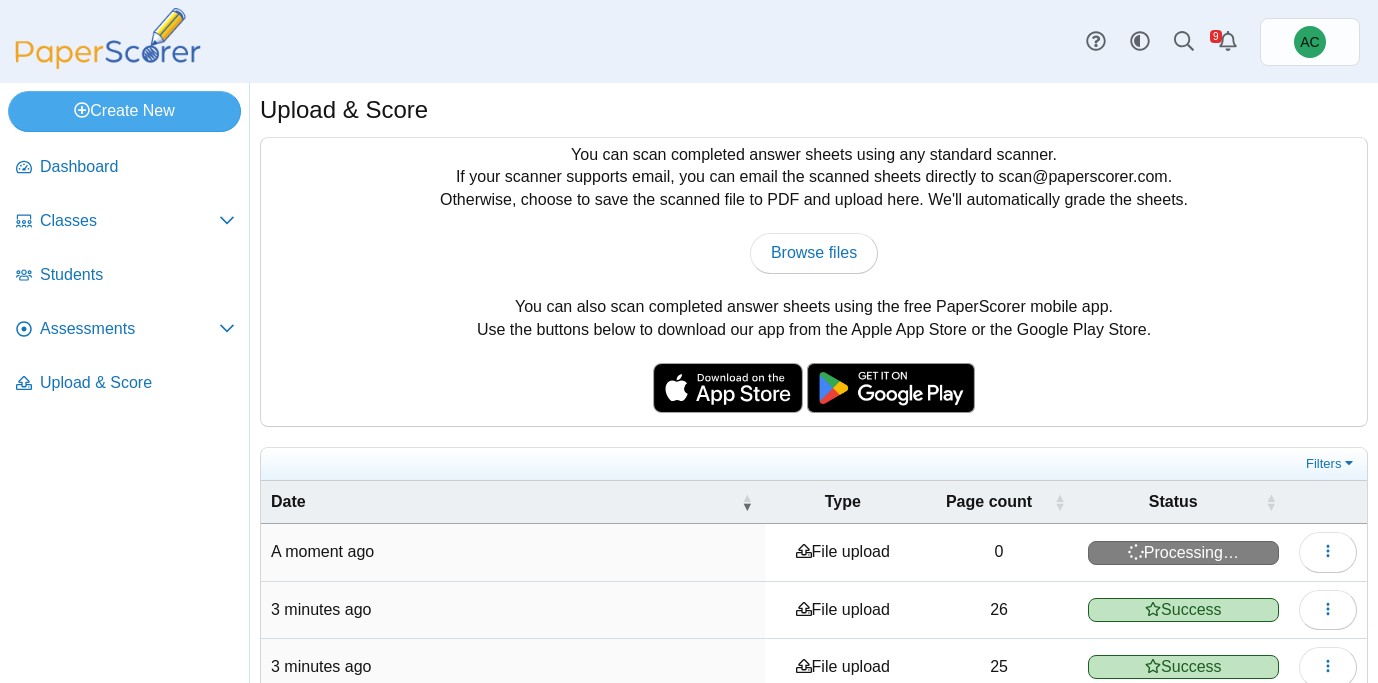scroll, scrollTop: 0, scrollLeft: 0, axis: both 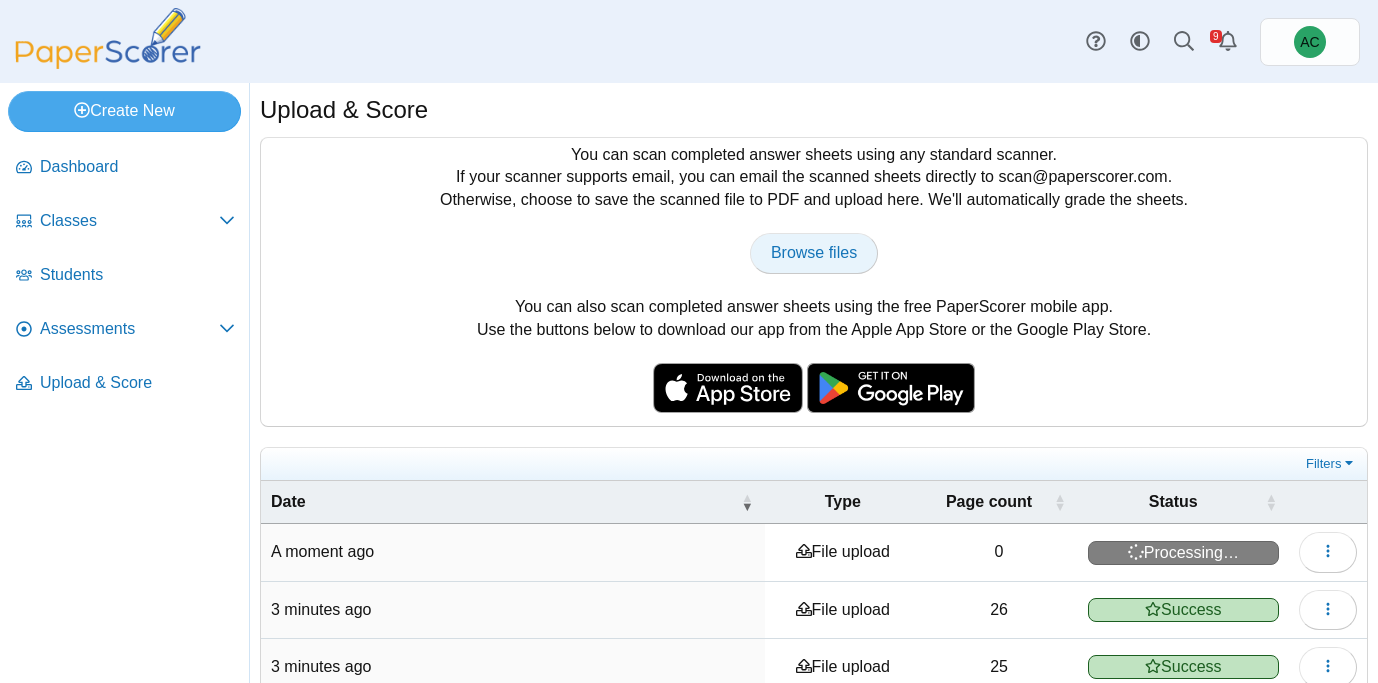 click on "Browse files" at bounding box center [814, 252] 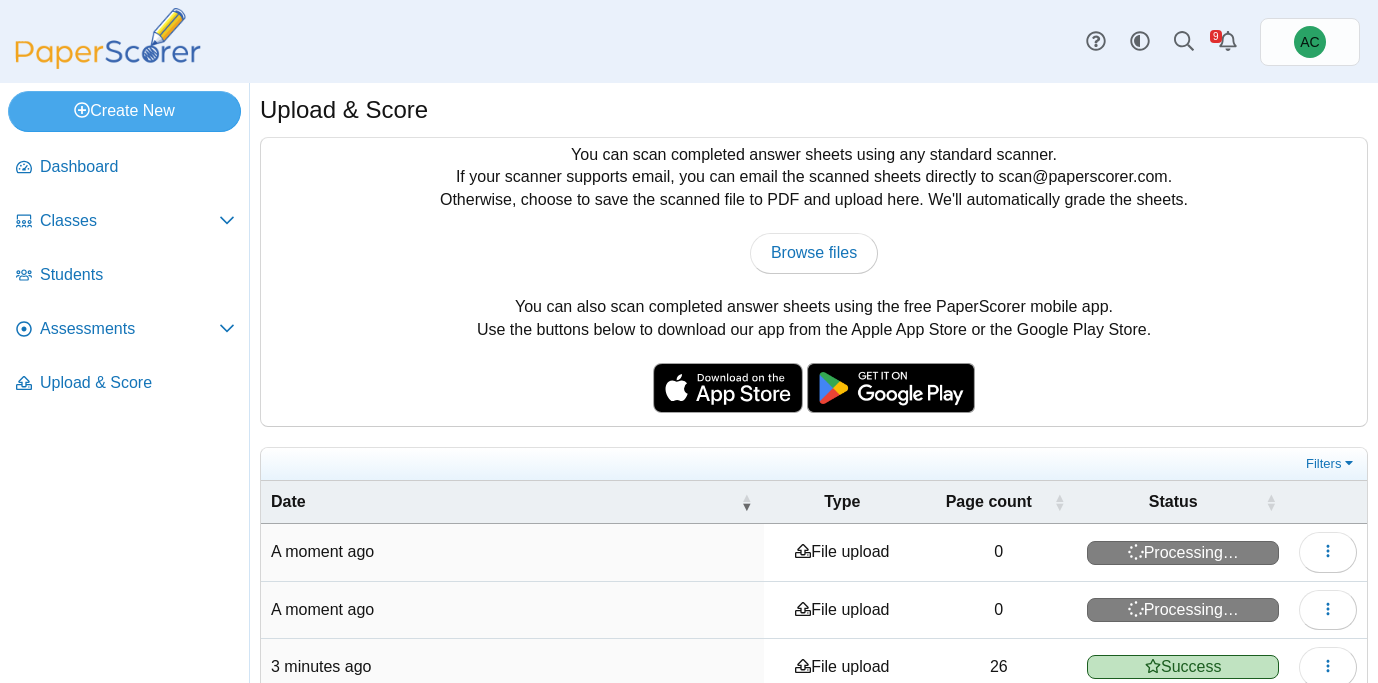 scroll, scrollTop: 0, scrollLeft: 0, axis: both 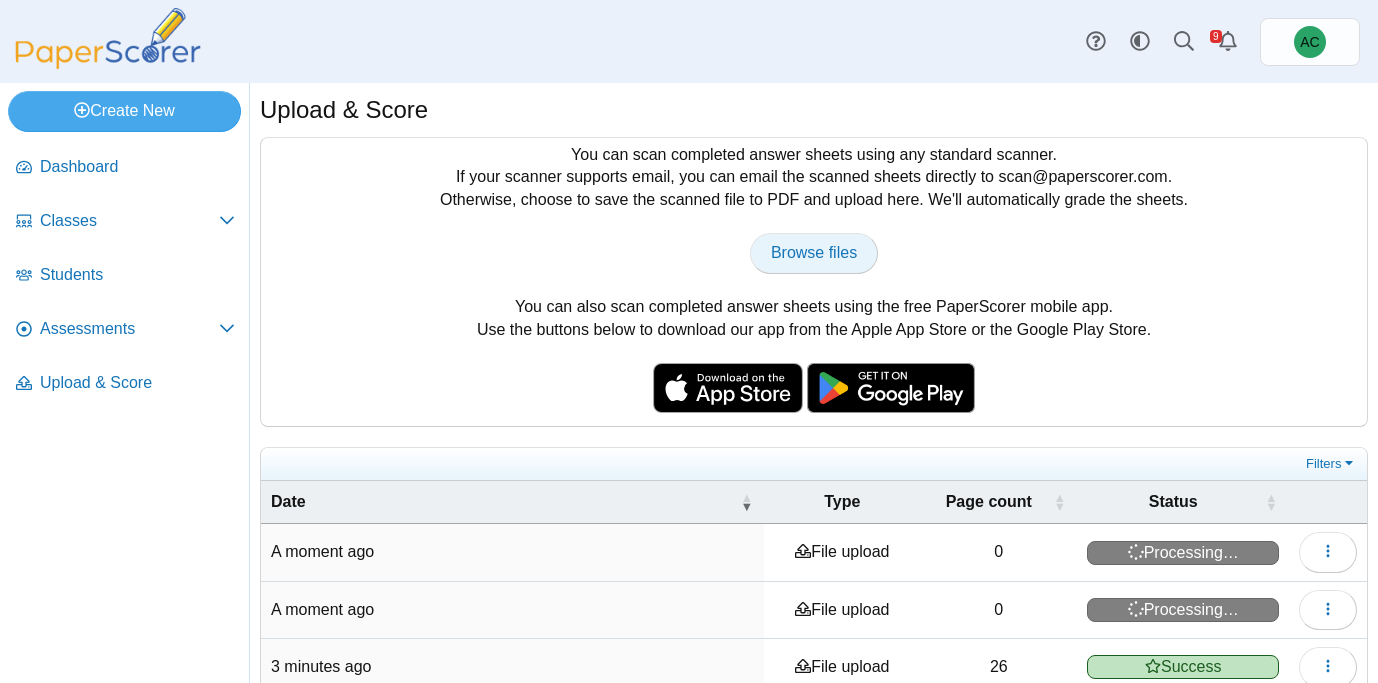 click on "Browse files" at bounding box center (814, 253) 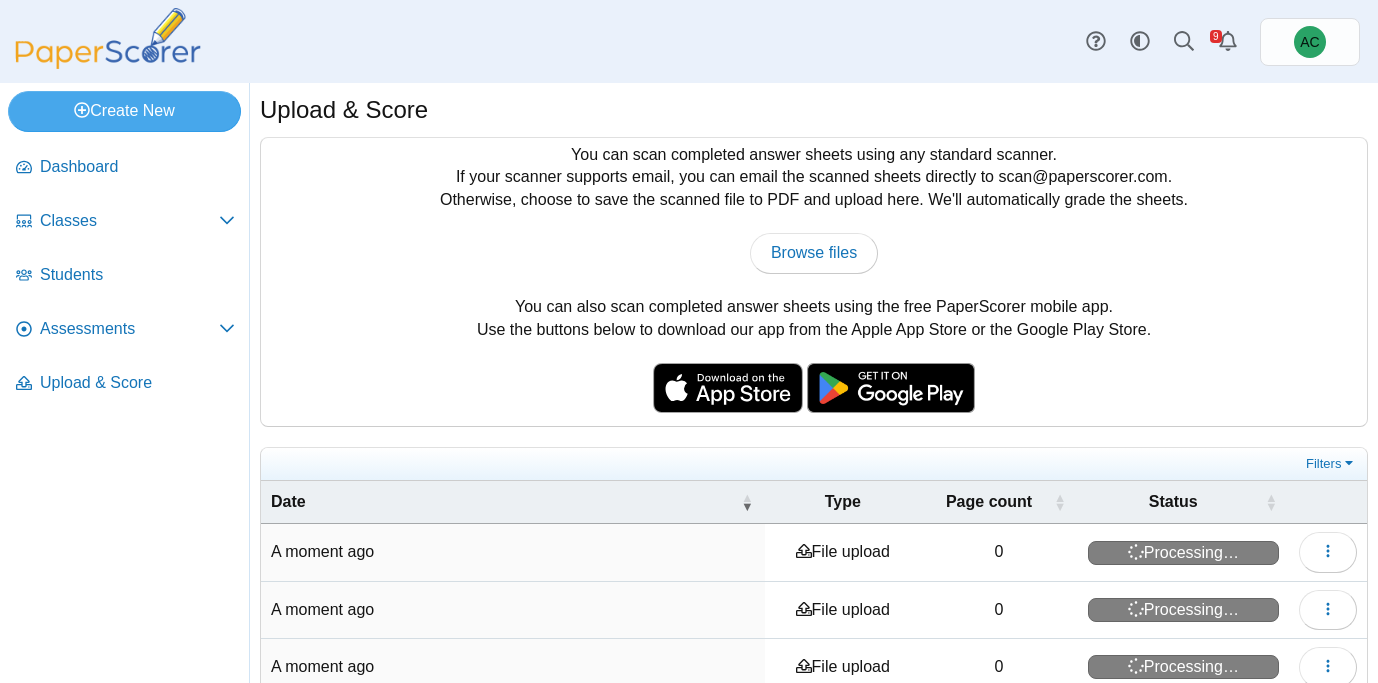 scroll, scrollTop: 0, scrollLeft: 0, axis: both 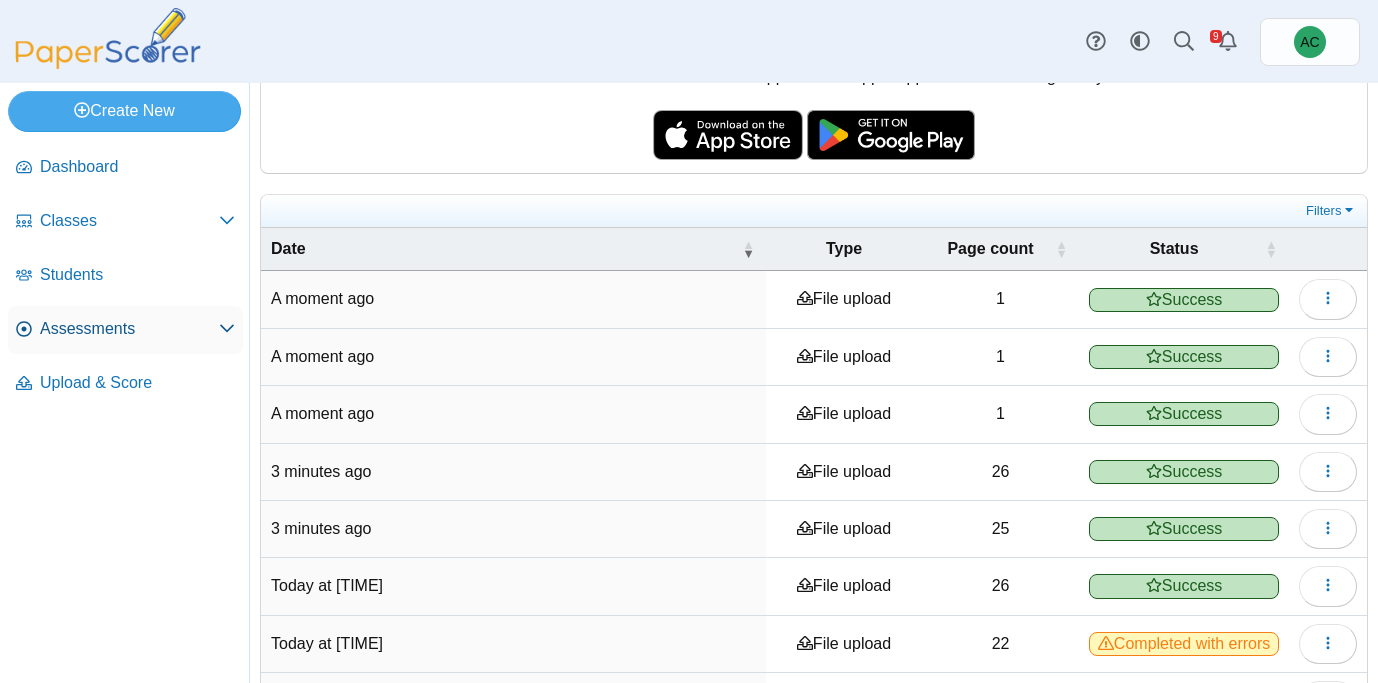 click on "Assessments" at bounding box center [129, 329] 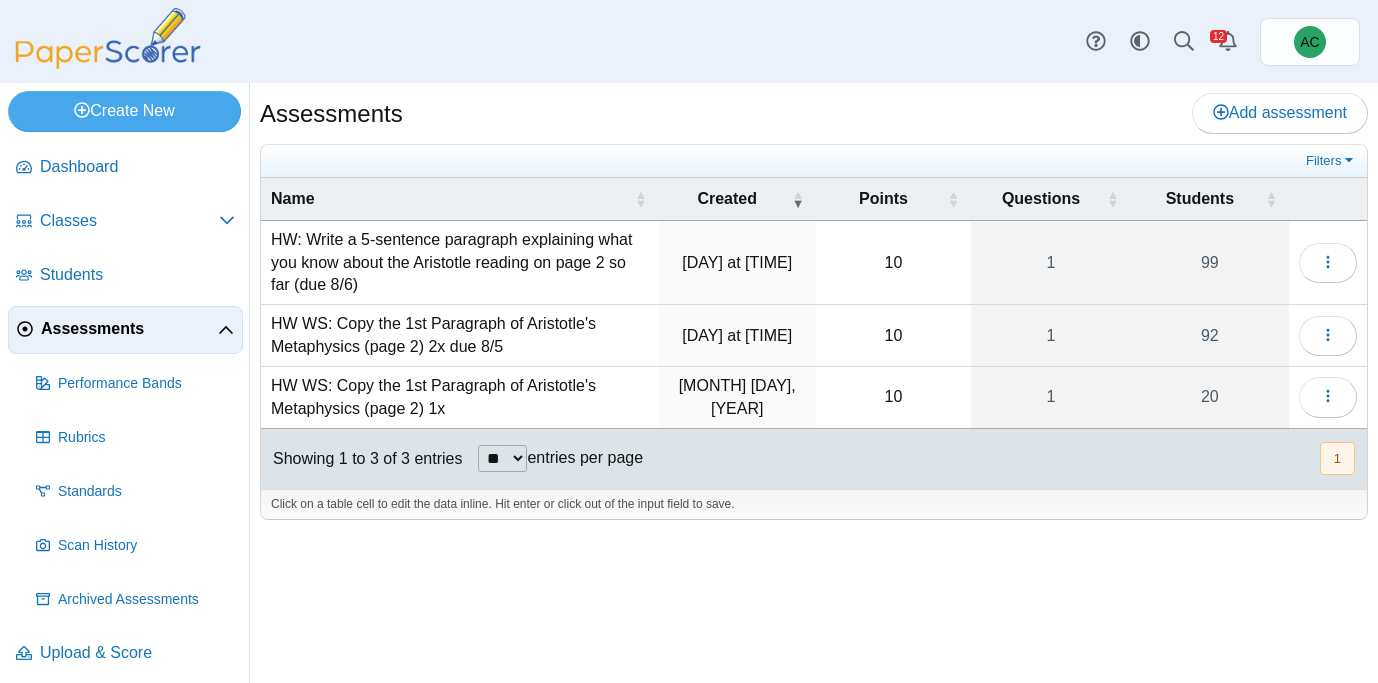 scroll, scrollTop: 0, scrollLeft: 0, axis: both 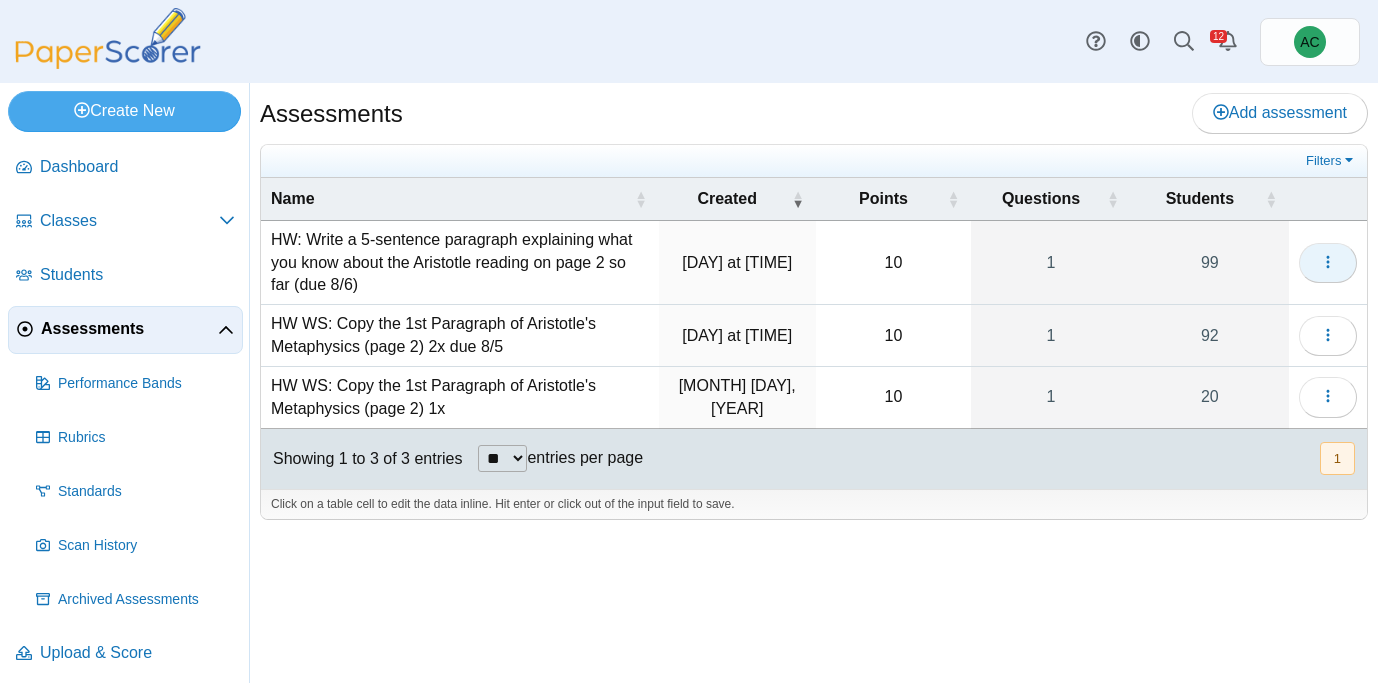 click at bounding box center (1328, 263) 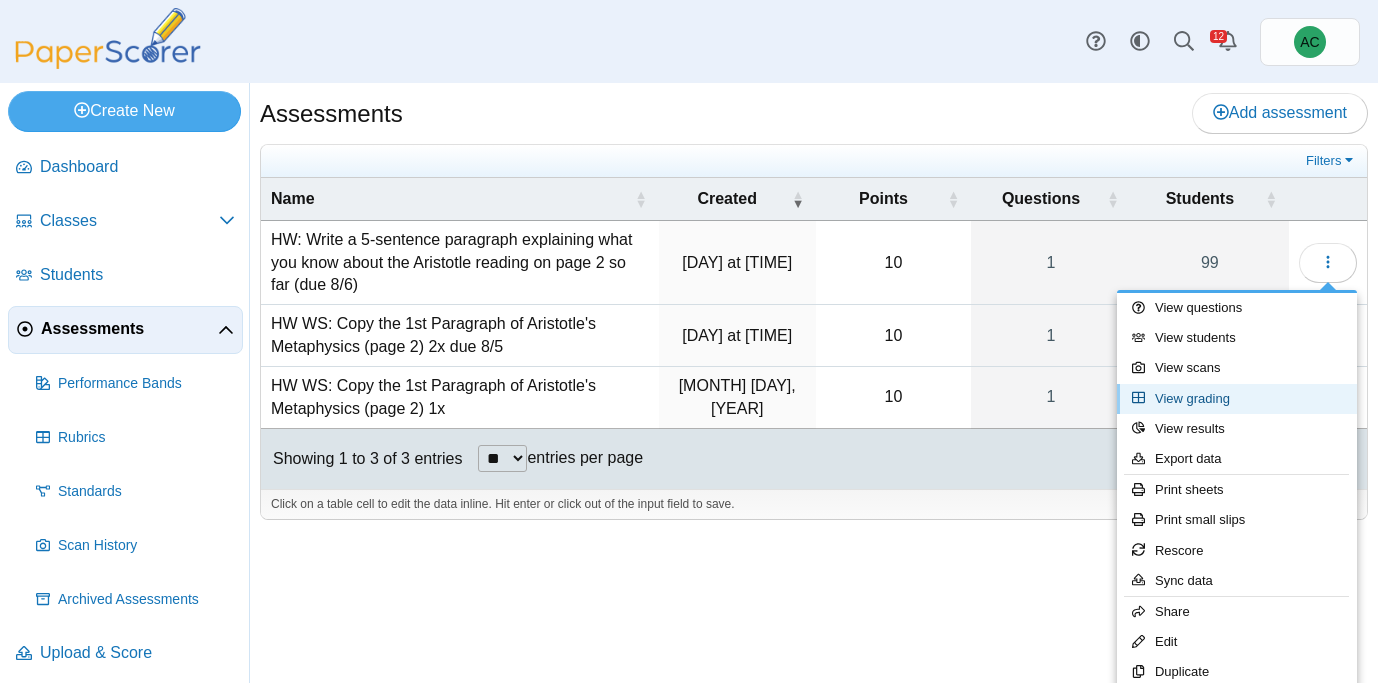 click on "View grading" at bounding box center (1237, 399) 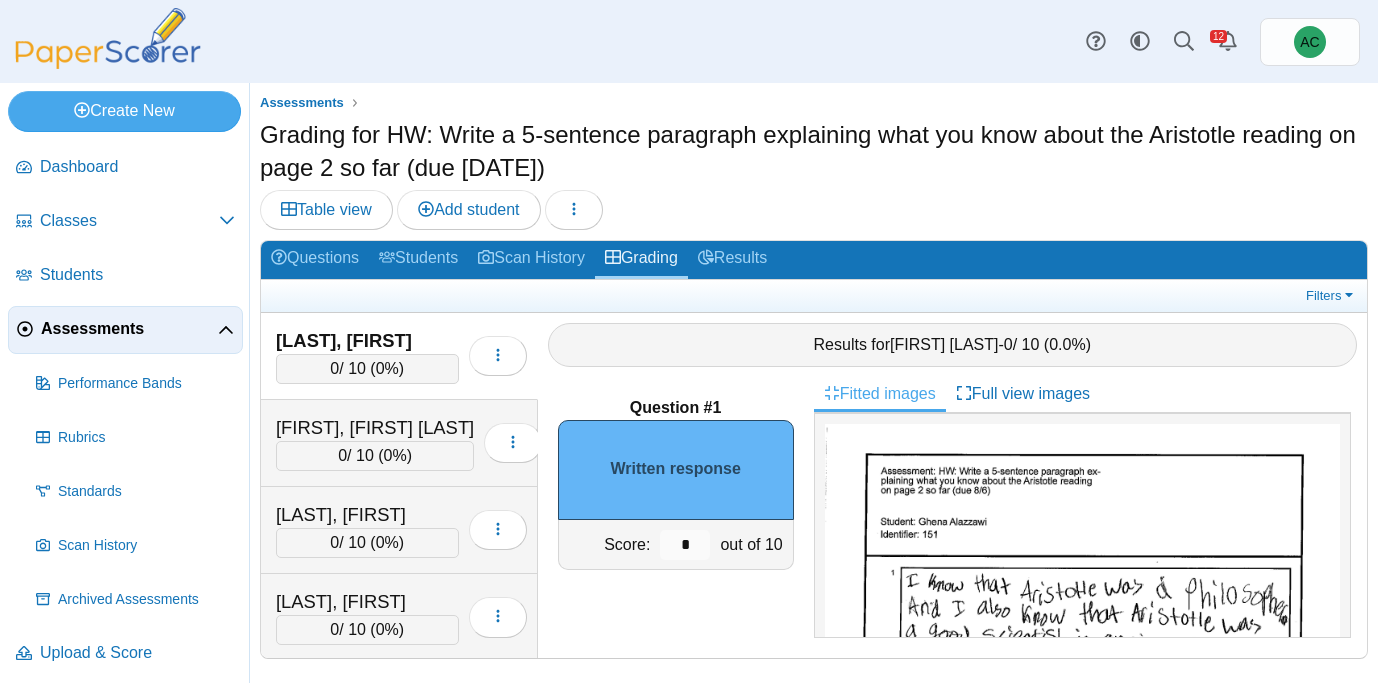 scroll, scrollTop: 0, scrollLeft: 0, axis: both 